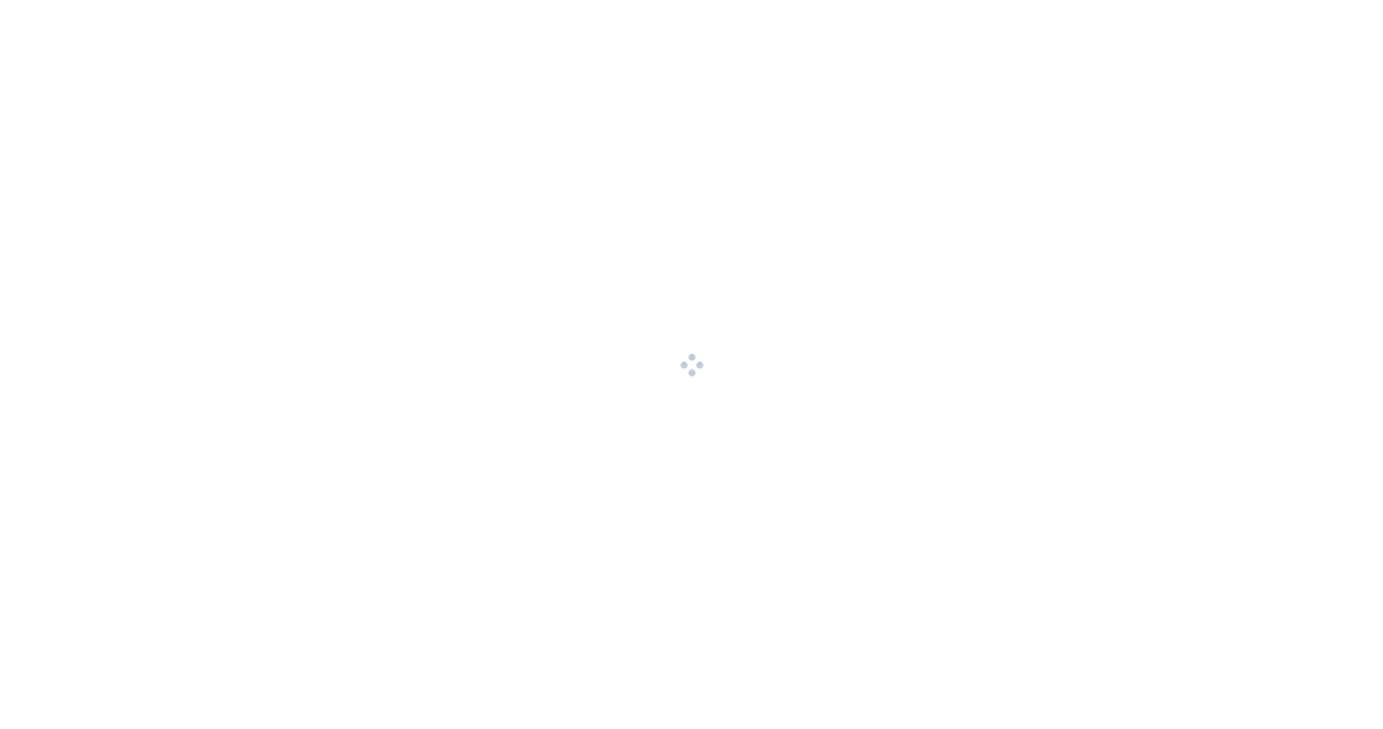 scroll, scrollTop: 0, scrollLeft: 0, axis: both 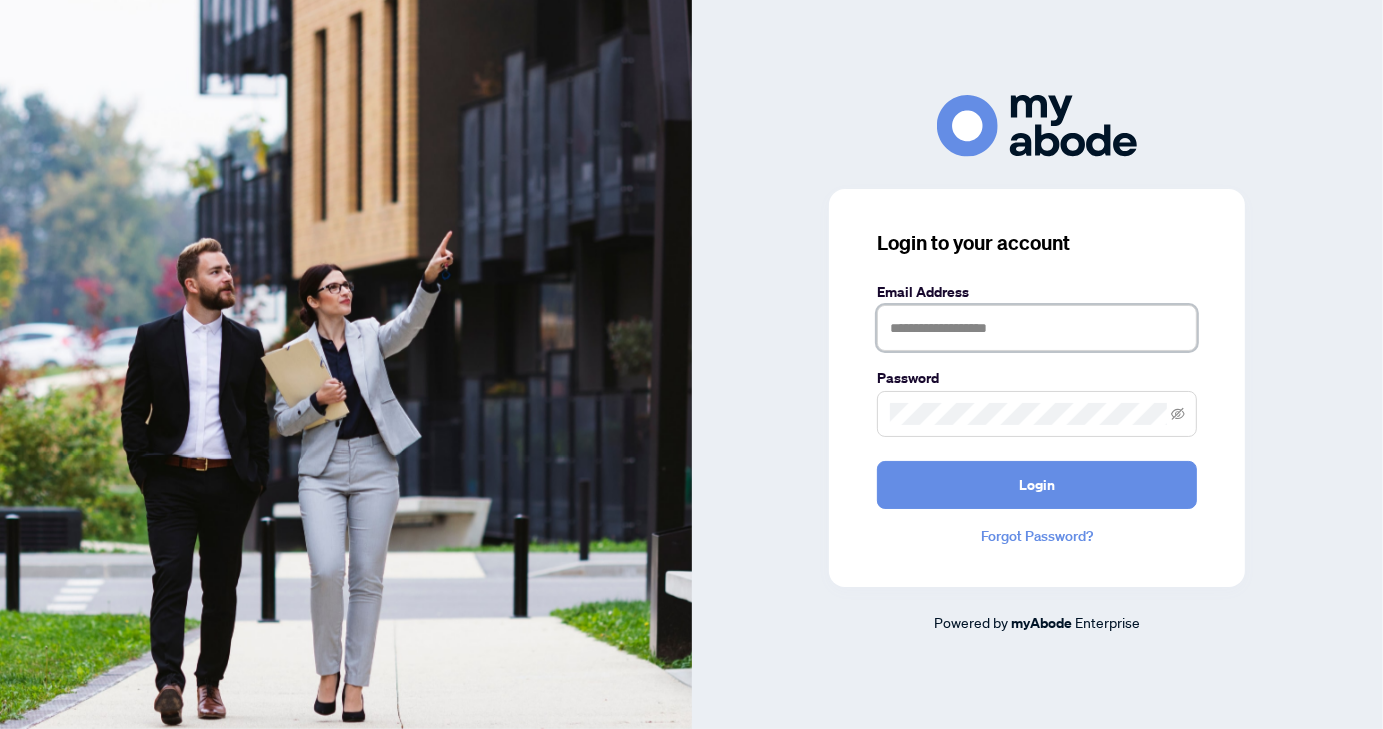 click at bounding box center (1037, 328) 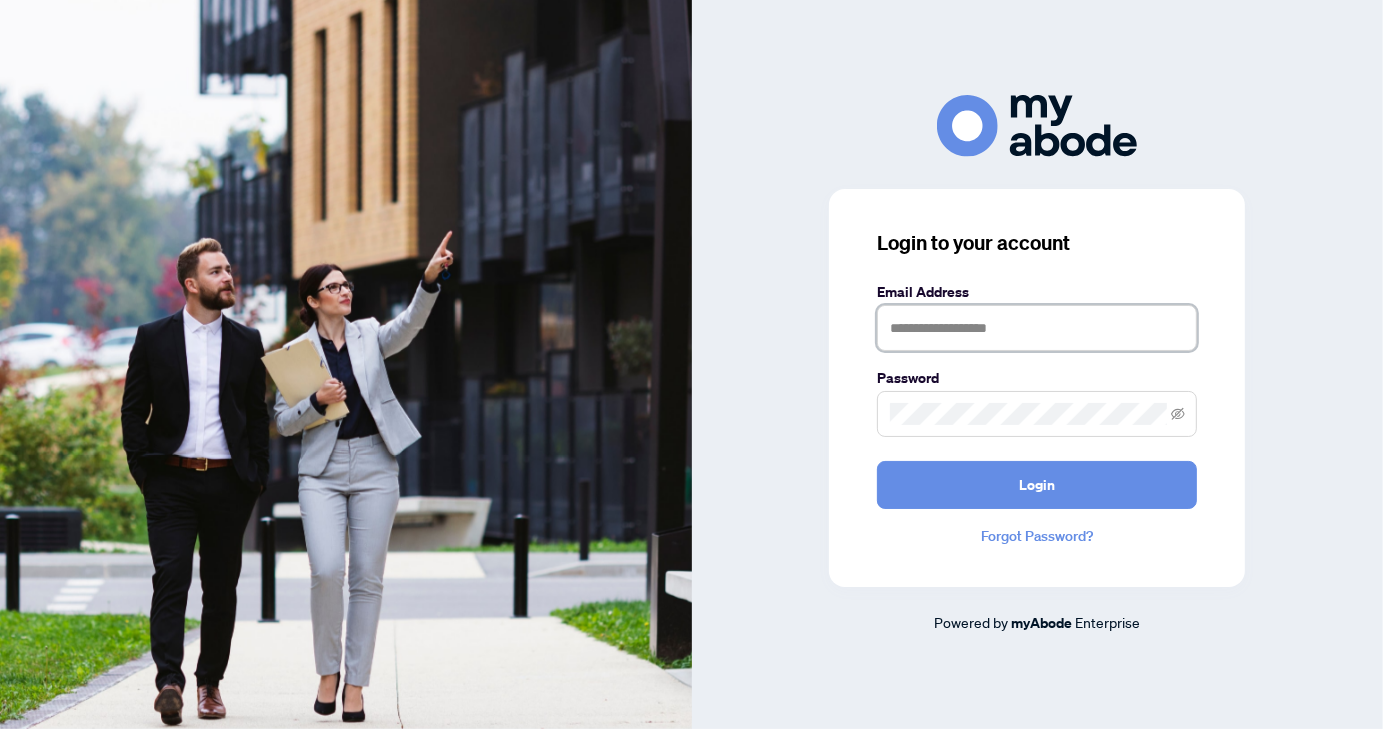 type on "**********" 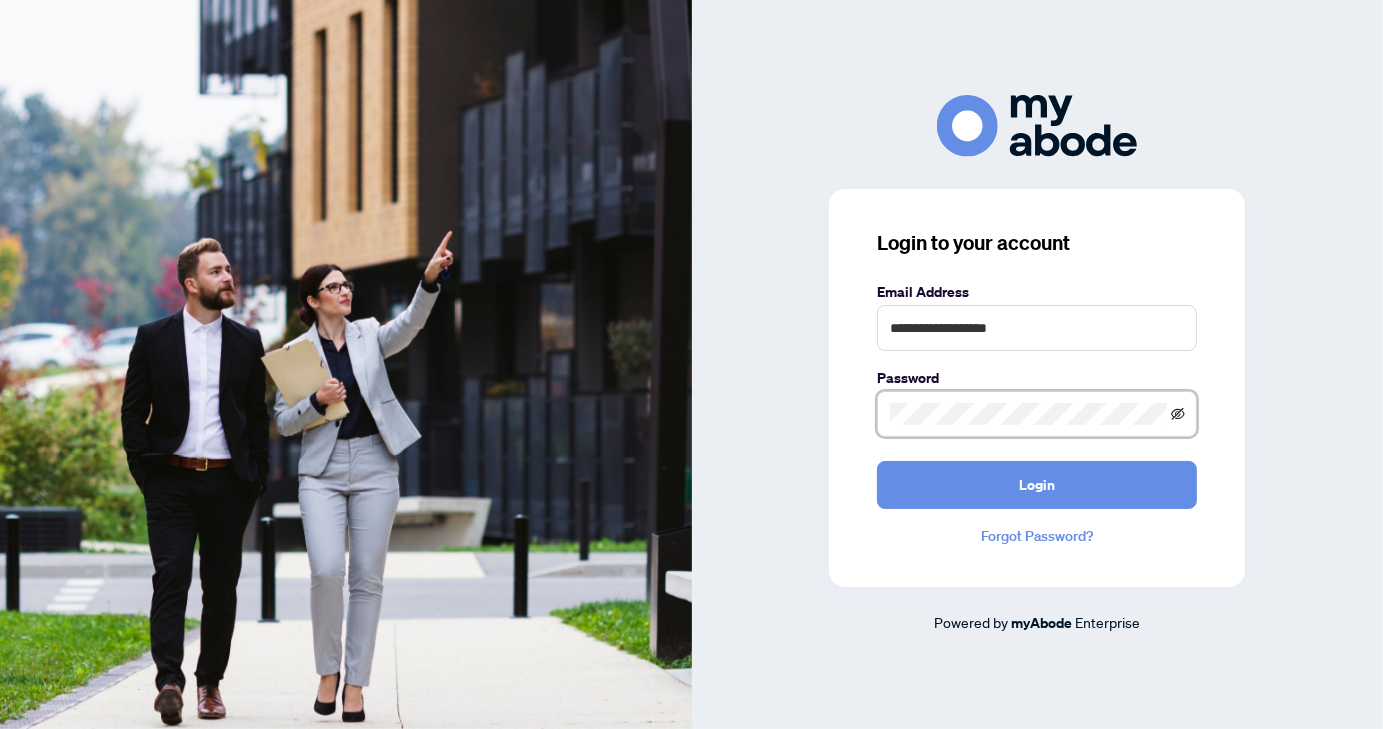 click 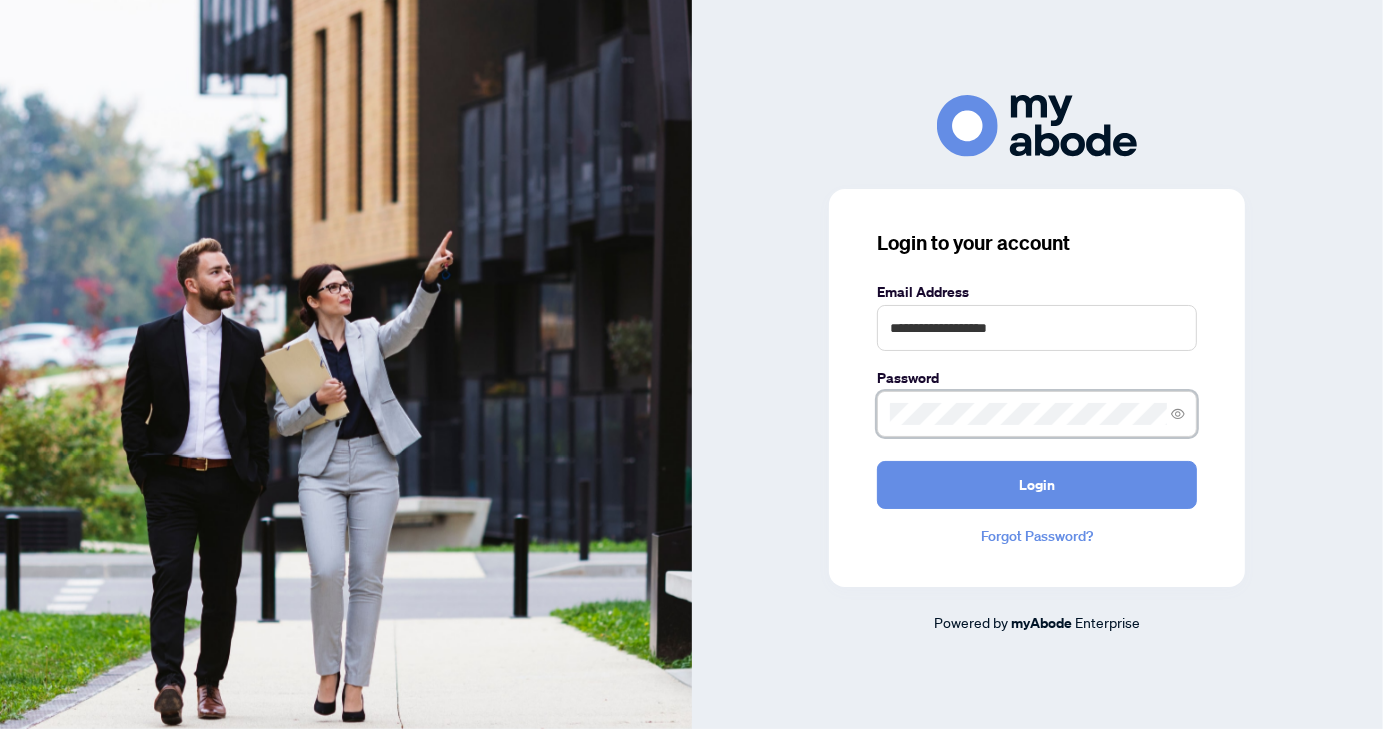 click 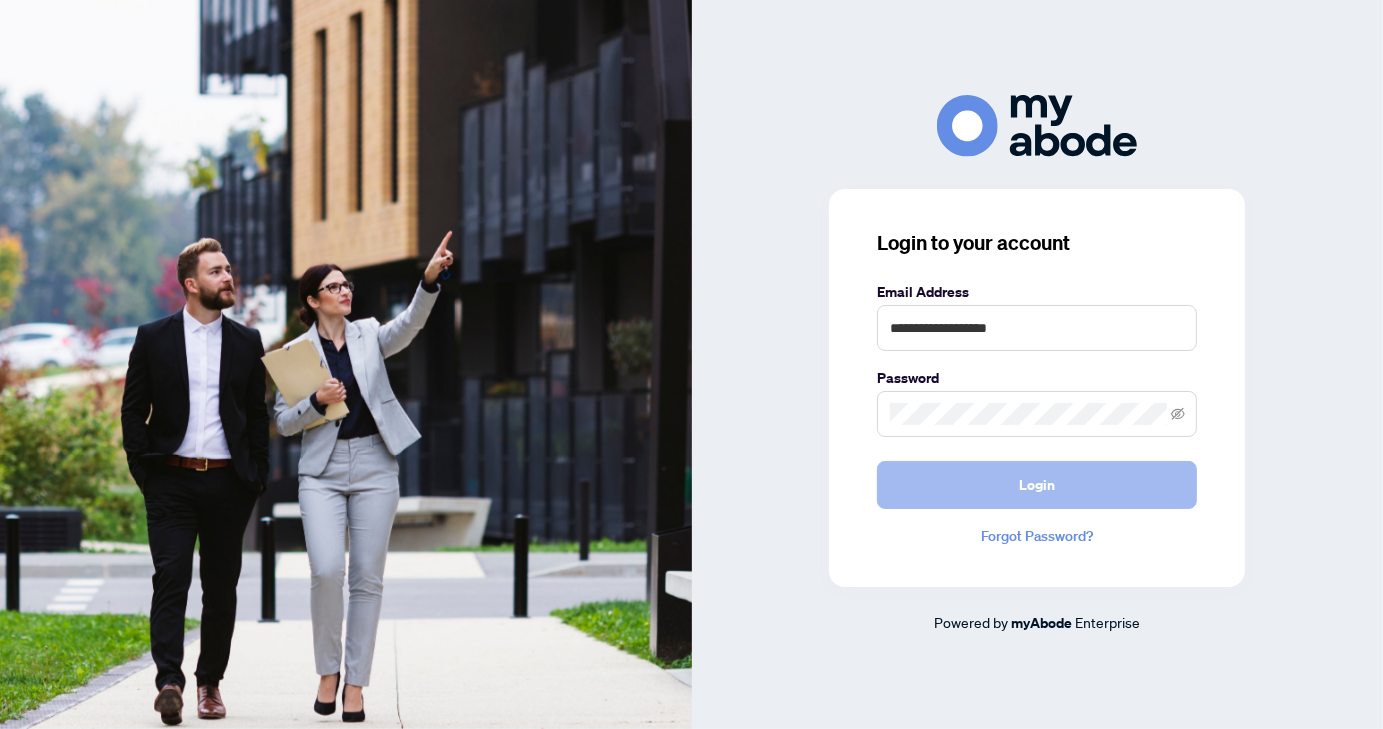 click on "Login" at bounding box center (1037, 485) 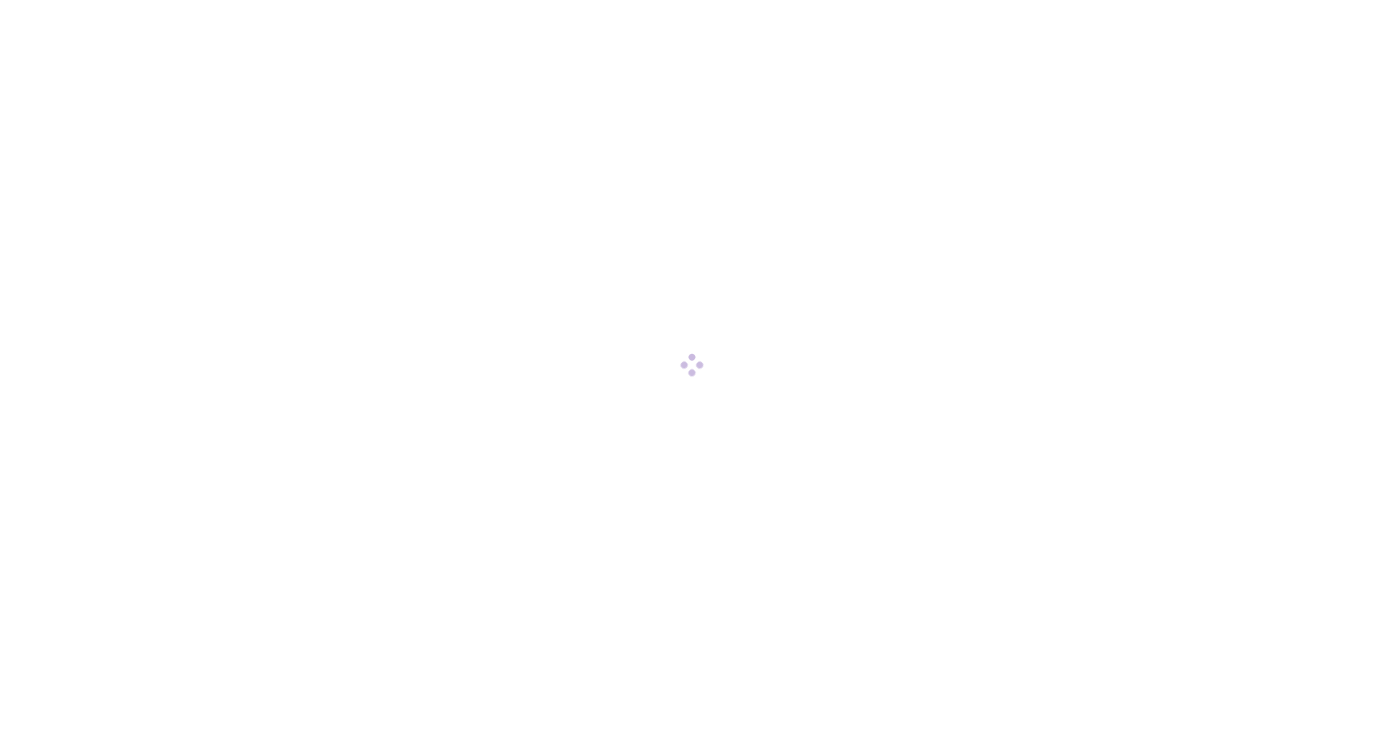 scroll, scrollTop: 0, scrollLeft: 0, axis: both 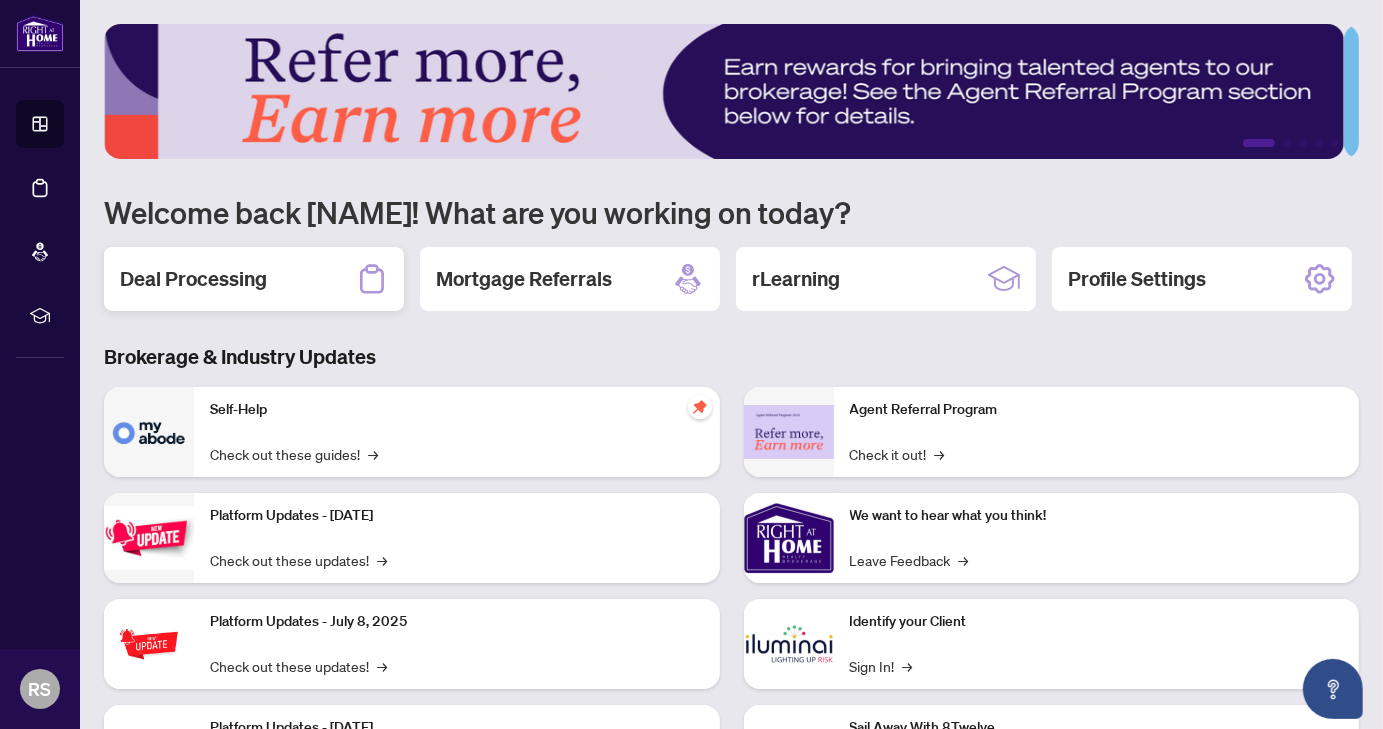 click on "Deal Processing" at bounding box center (254, 279) 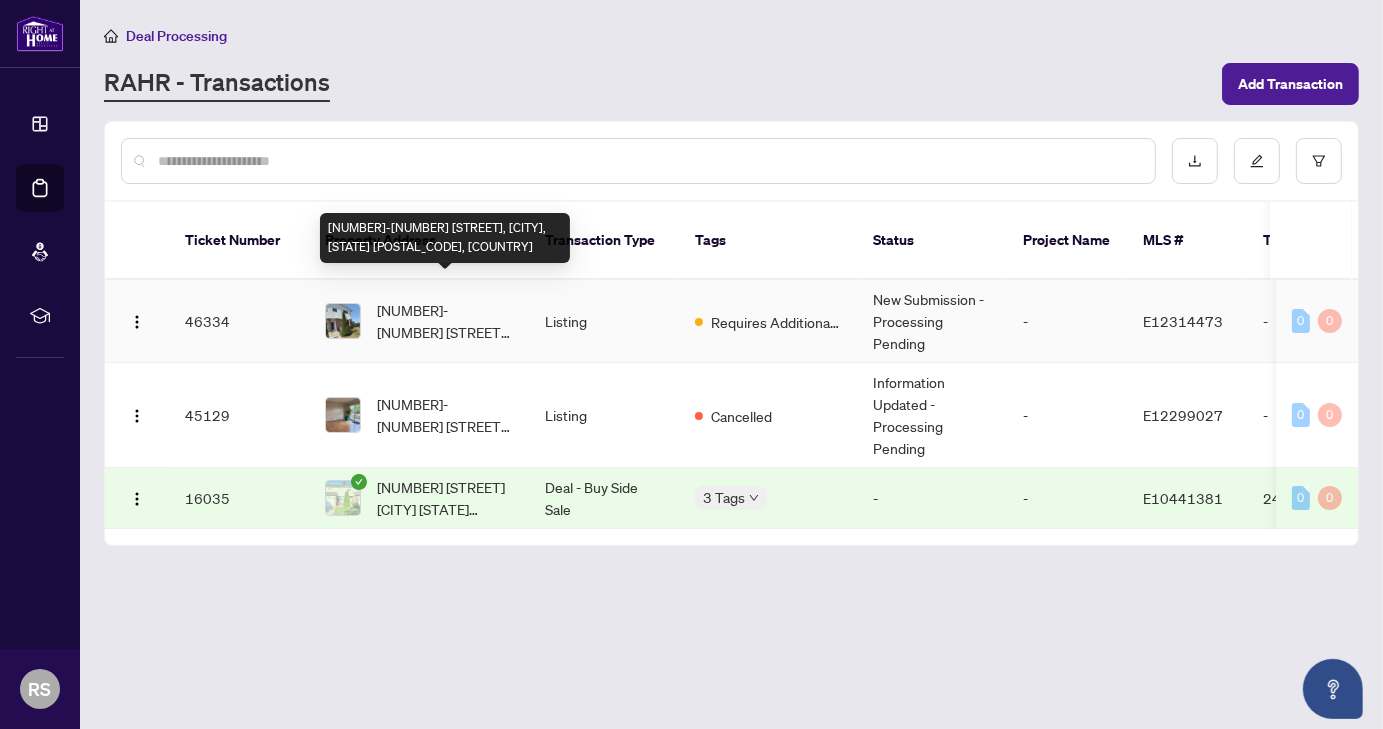 click on "[NUMBER]-[NUMBER] [STREET], [CITY], [STATE] [POSTAL_CODE], [COUNTRY]" at bounding box center [445, 321] 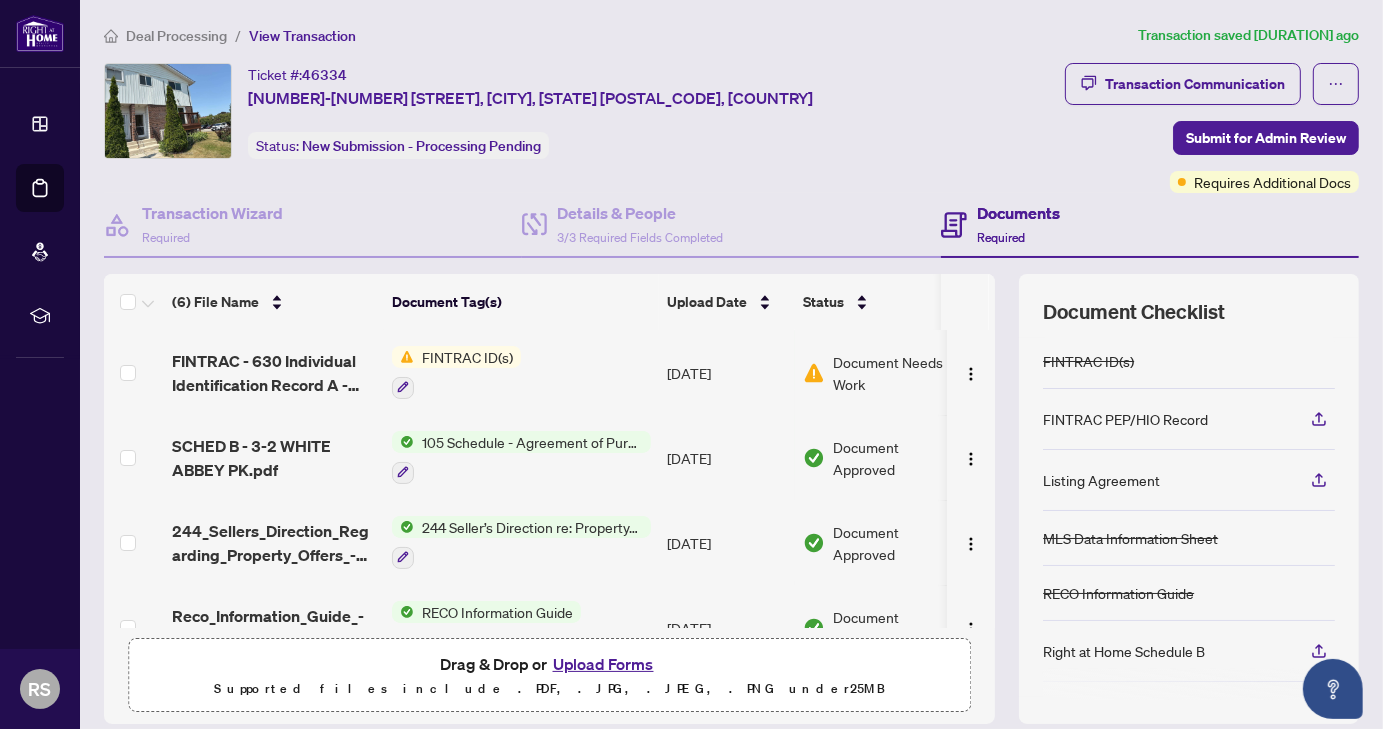 click on "Upload Forms" at bounding box center [603, 664] 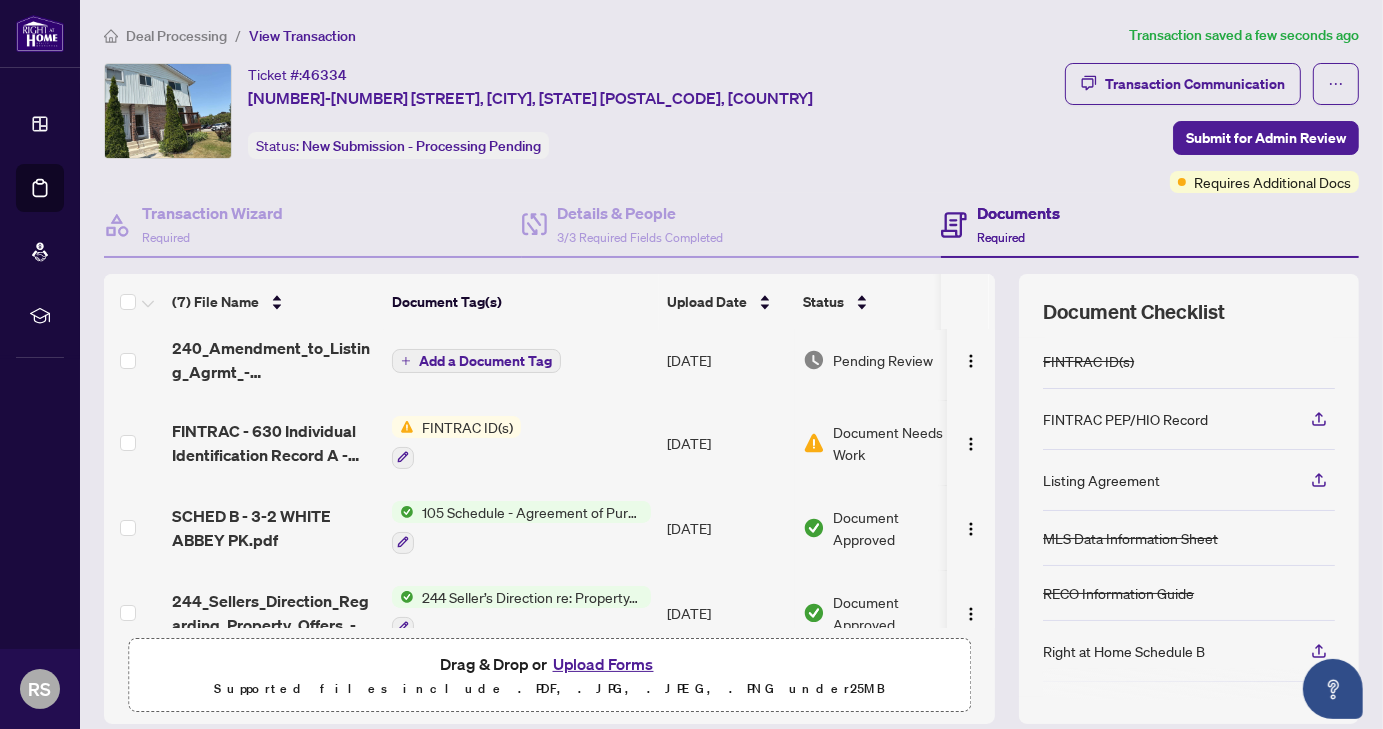 scroll, scrollTop: 0, scrollLeft: 0, axis: both 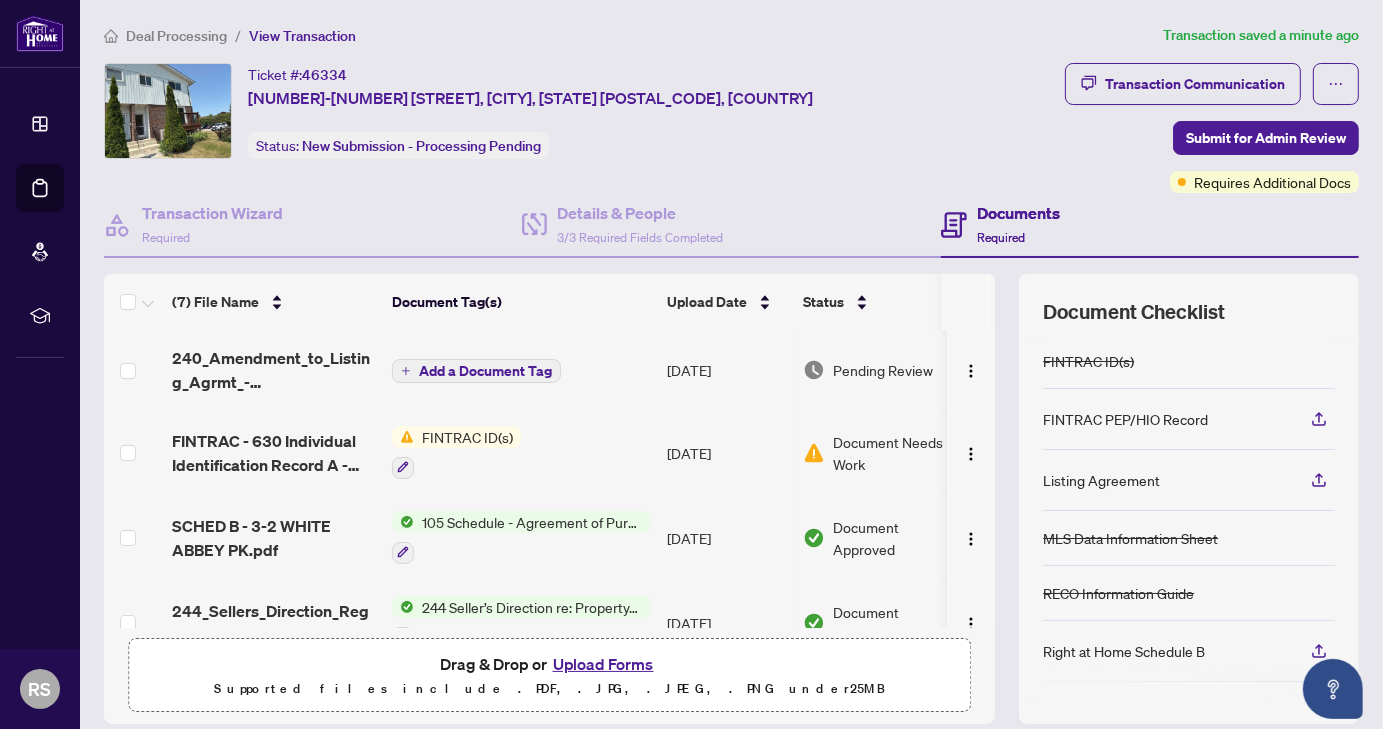 click on "Document Needs Work" at bounding box center [895, 453] 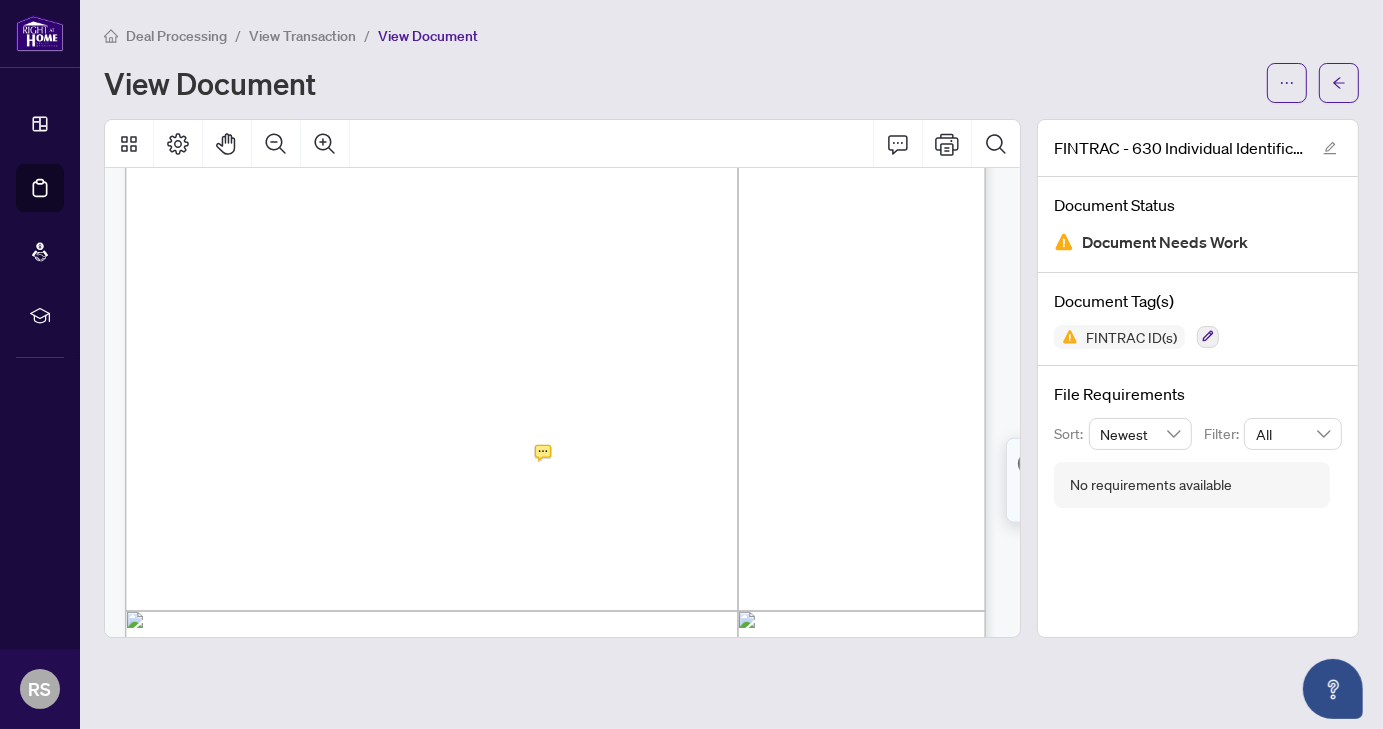 scroll, scrollTop: 206, scrollLeft: 0, axis: vertical 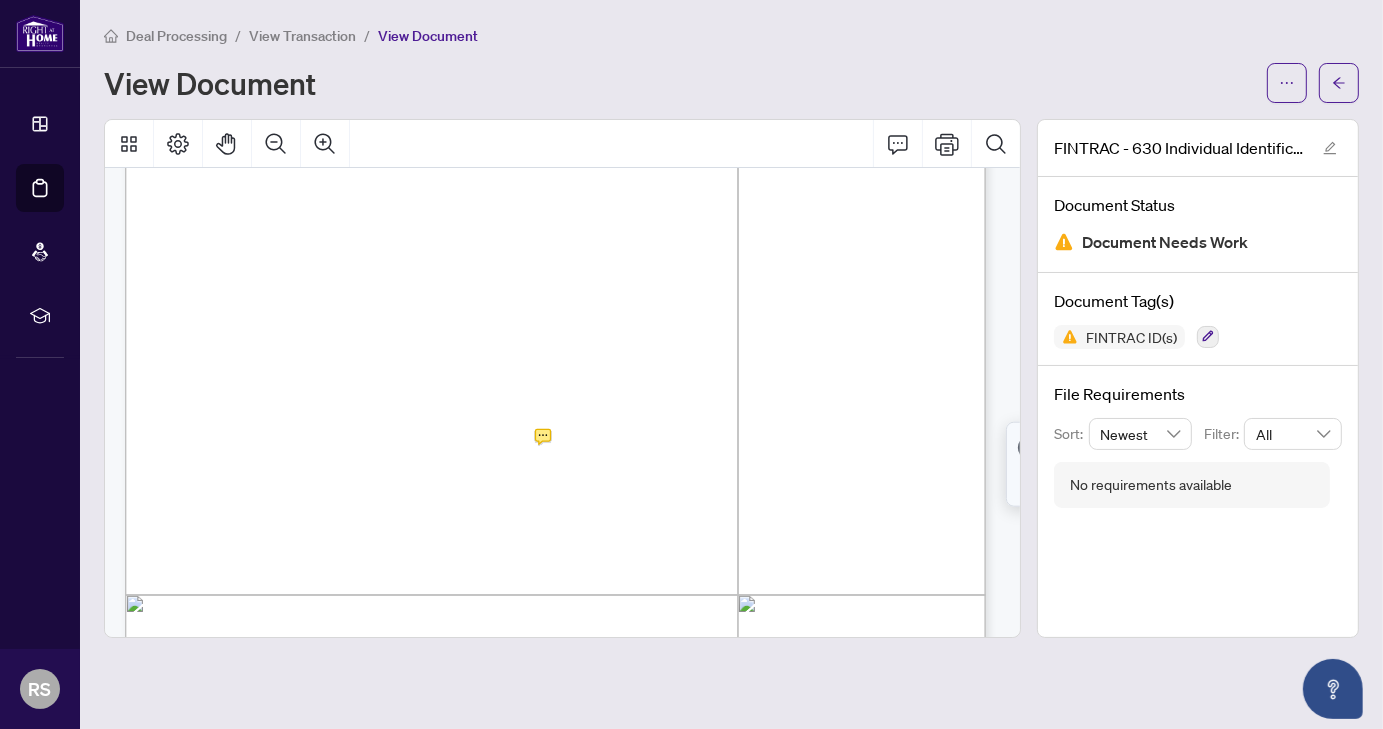 click on "4. Nature of Principal Business or Occupation:" at bounding box center (317, 429) 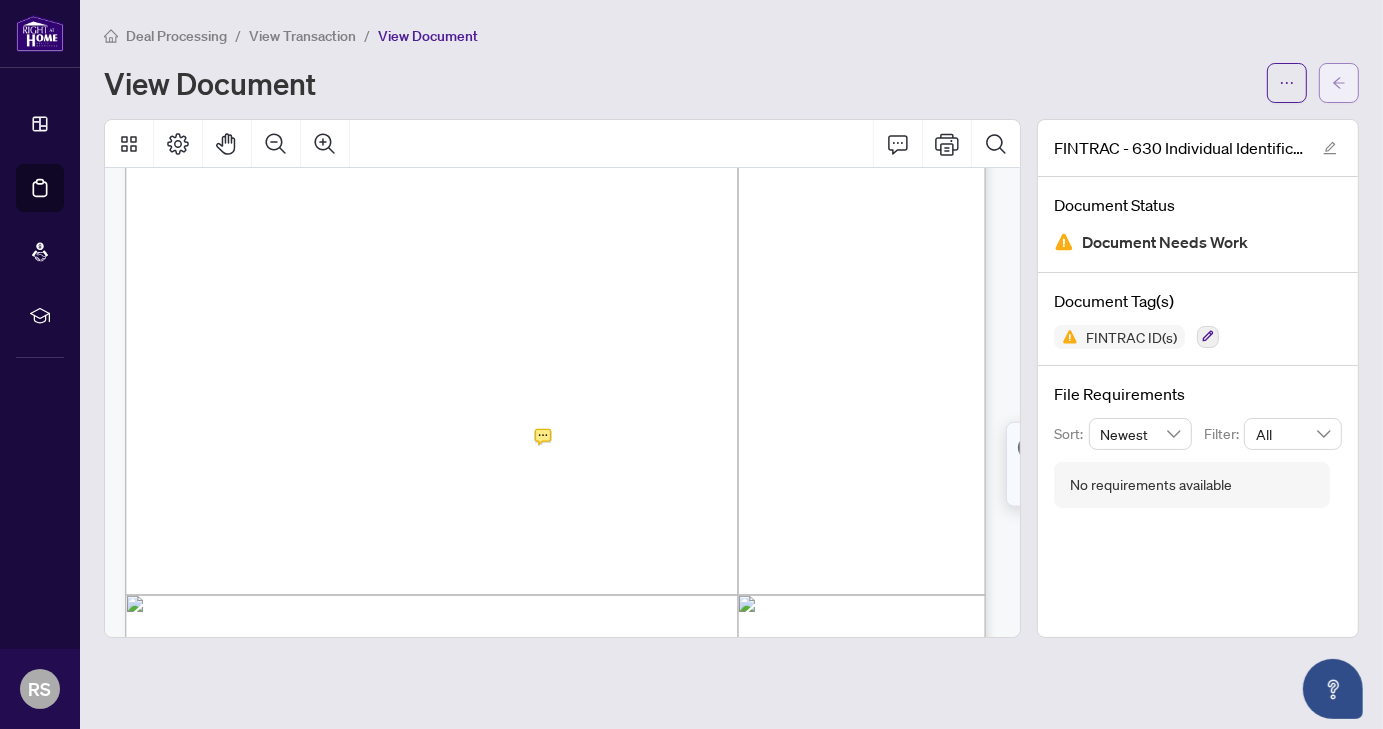 click 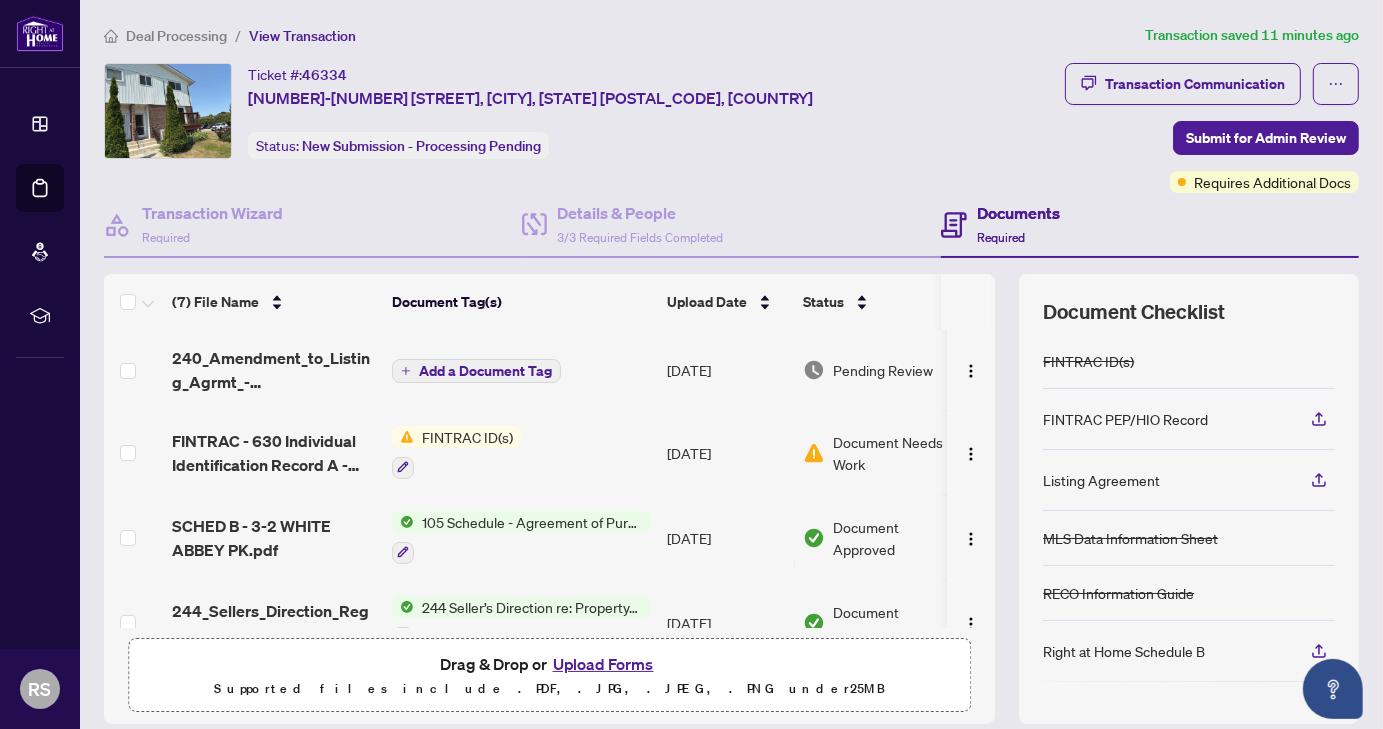 click on "Upload Forms" at bounding box center (603, 664) 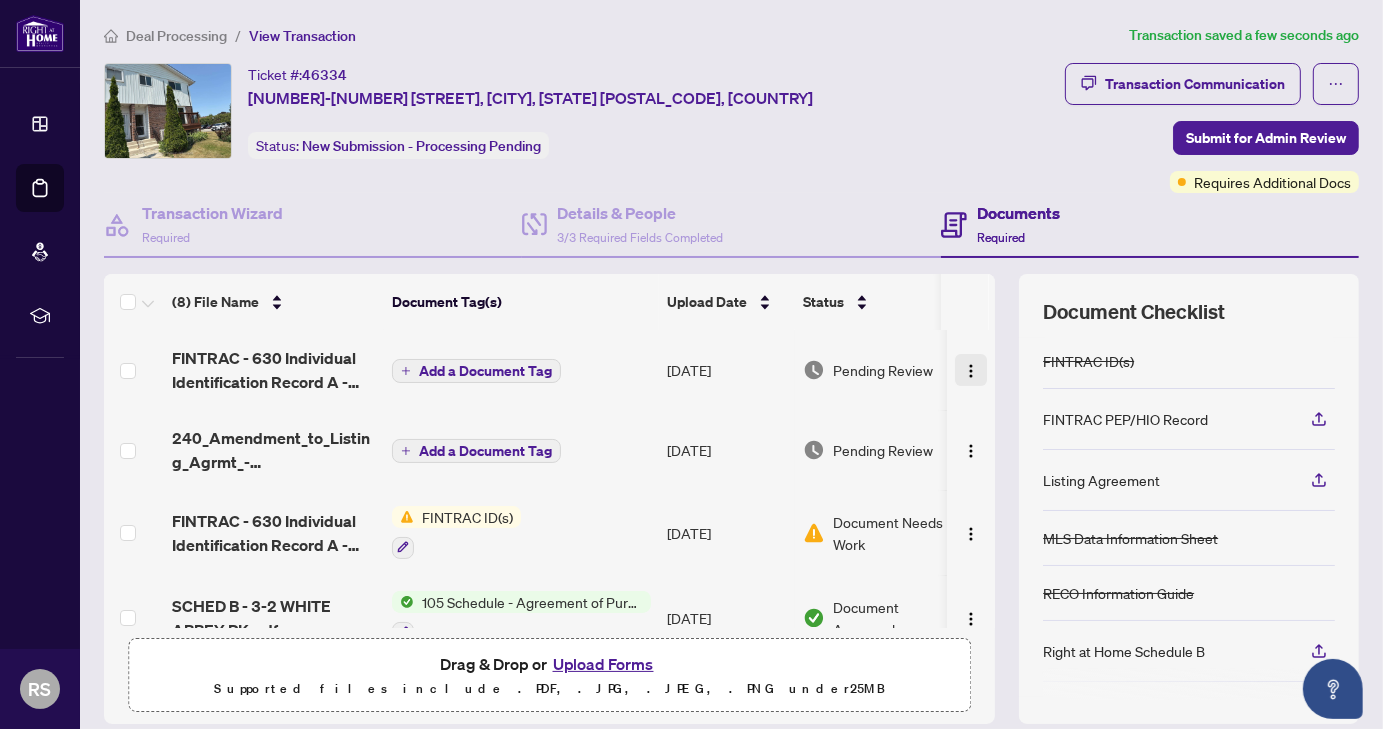 click at bounding box center (971, 371) 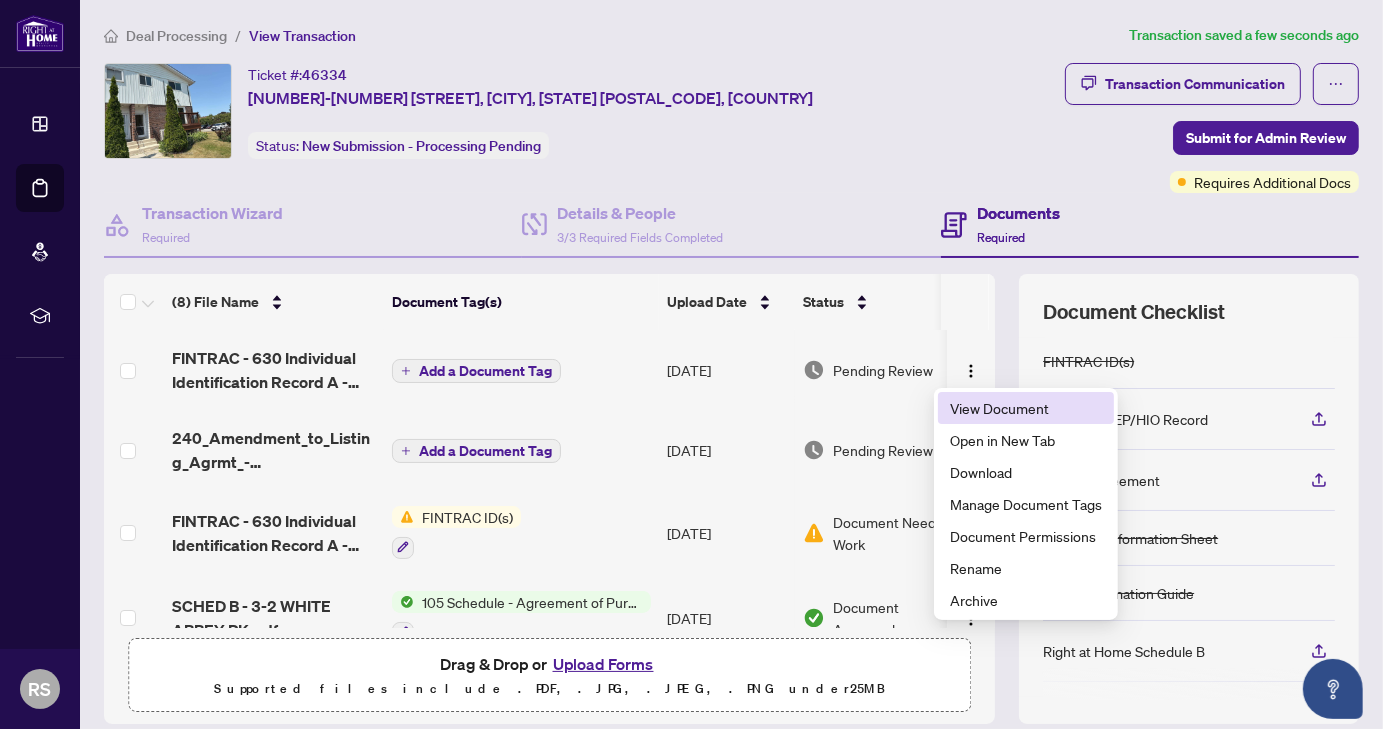 click on "View Document" at bounding box center [1026, 408] 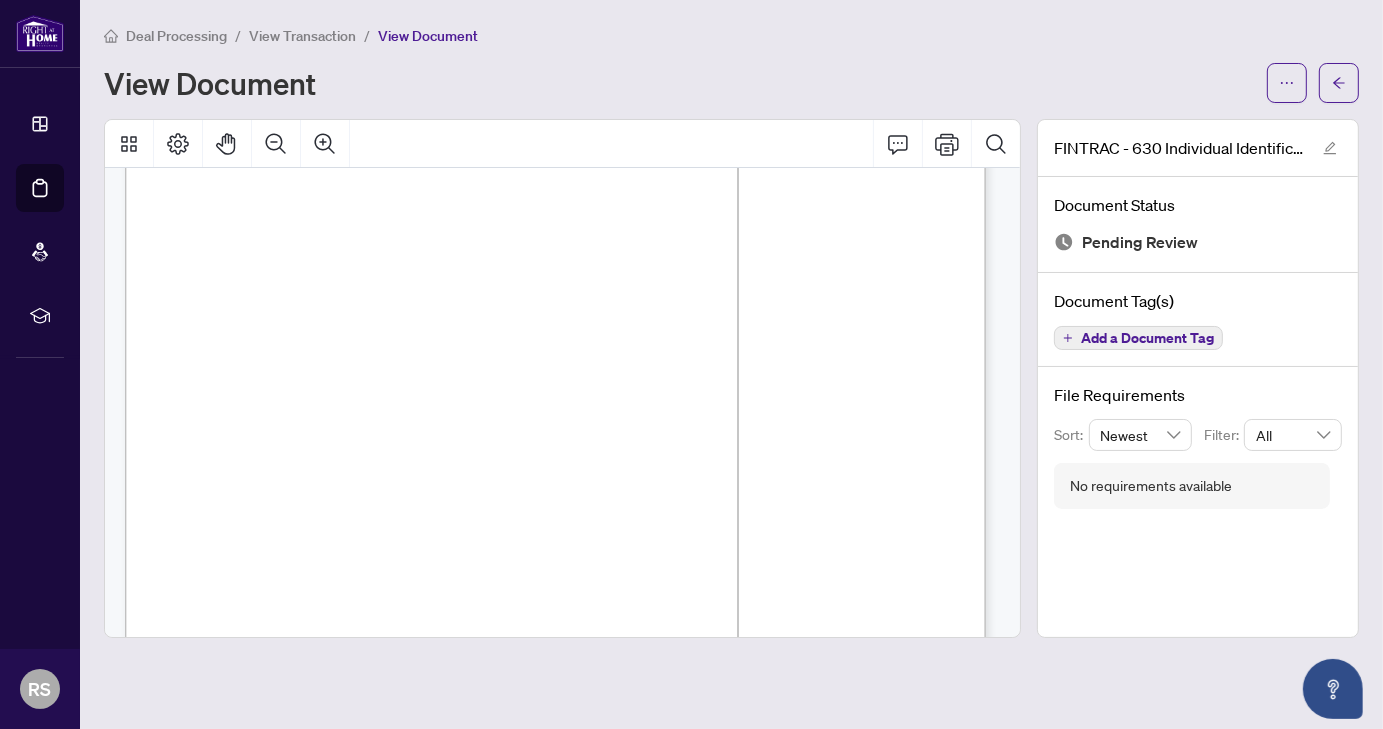 scroll, scrollTop: 0, scrollLeft: 0, axis: both 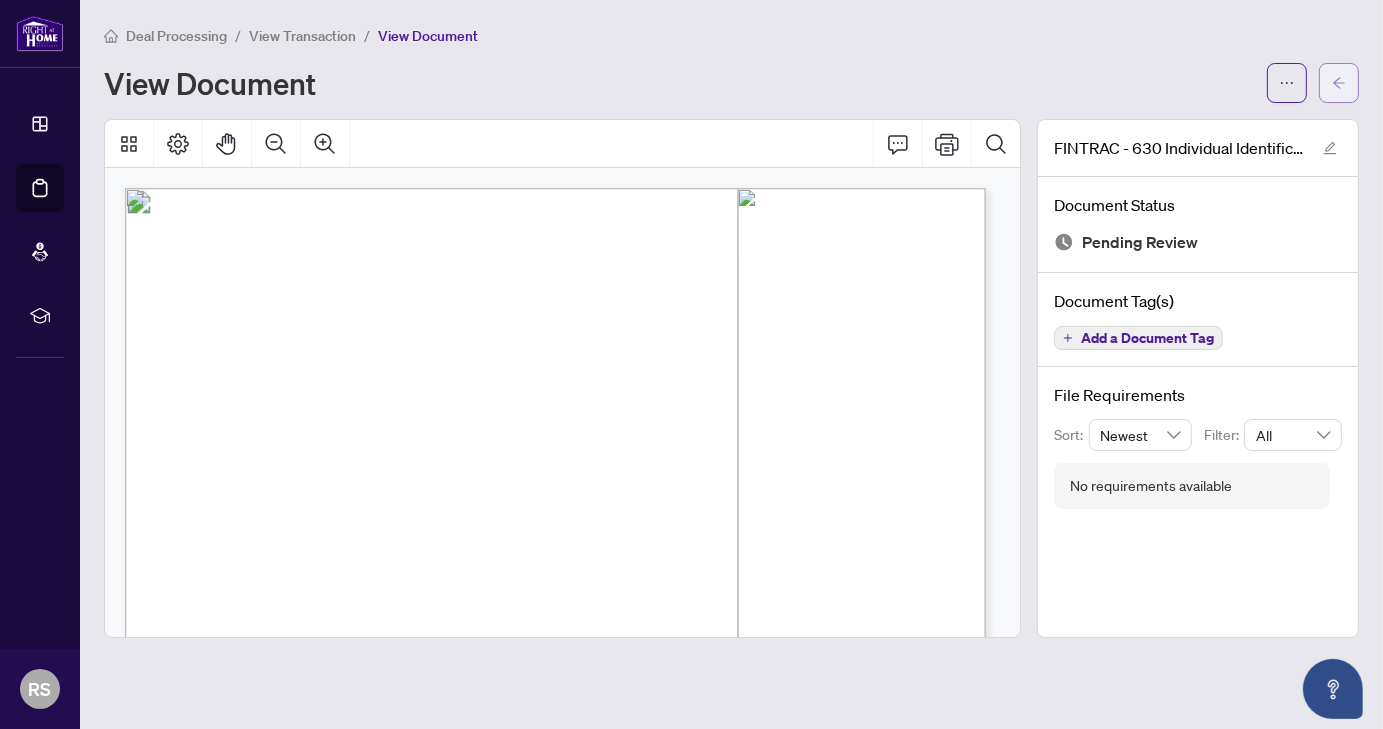 click 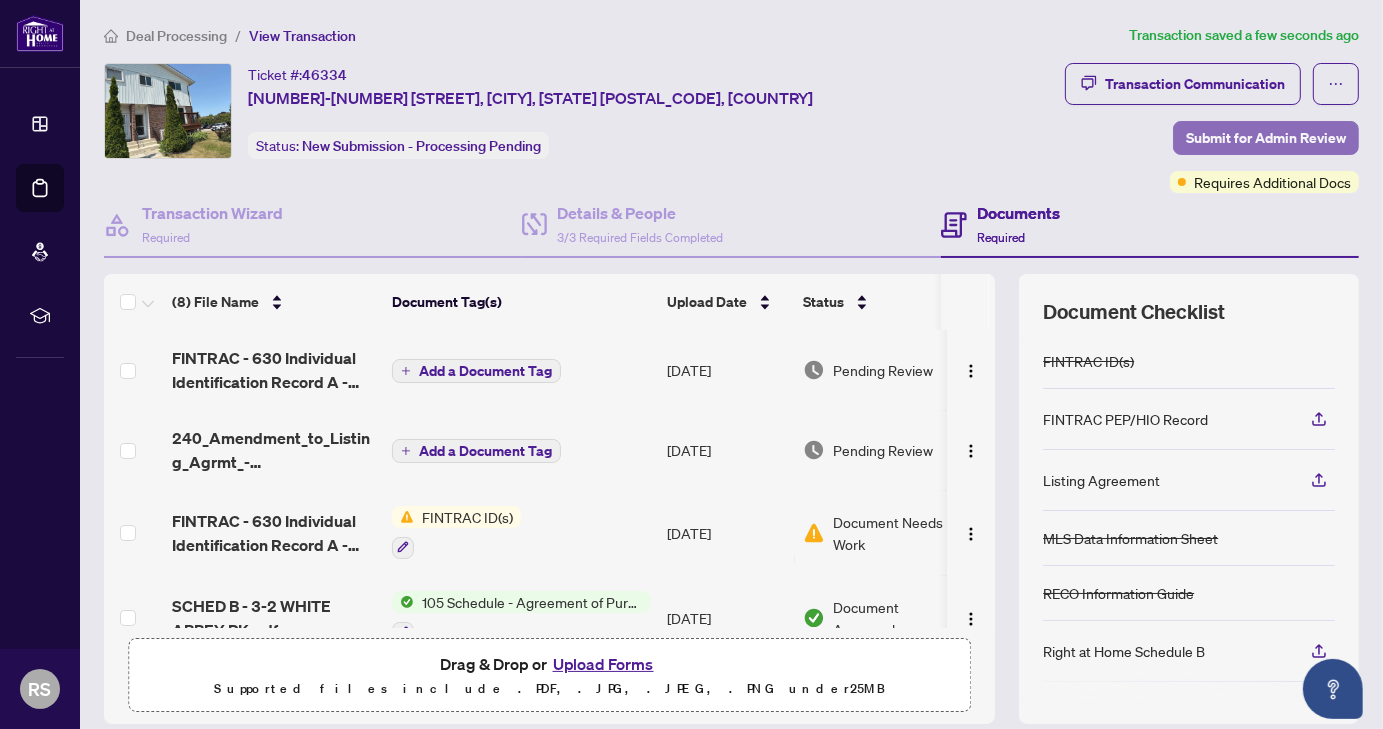 click on "Submit for Admin Review" at bounding box center [1266, 138] 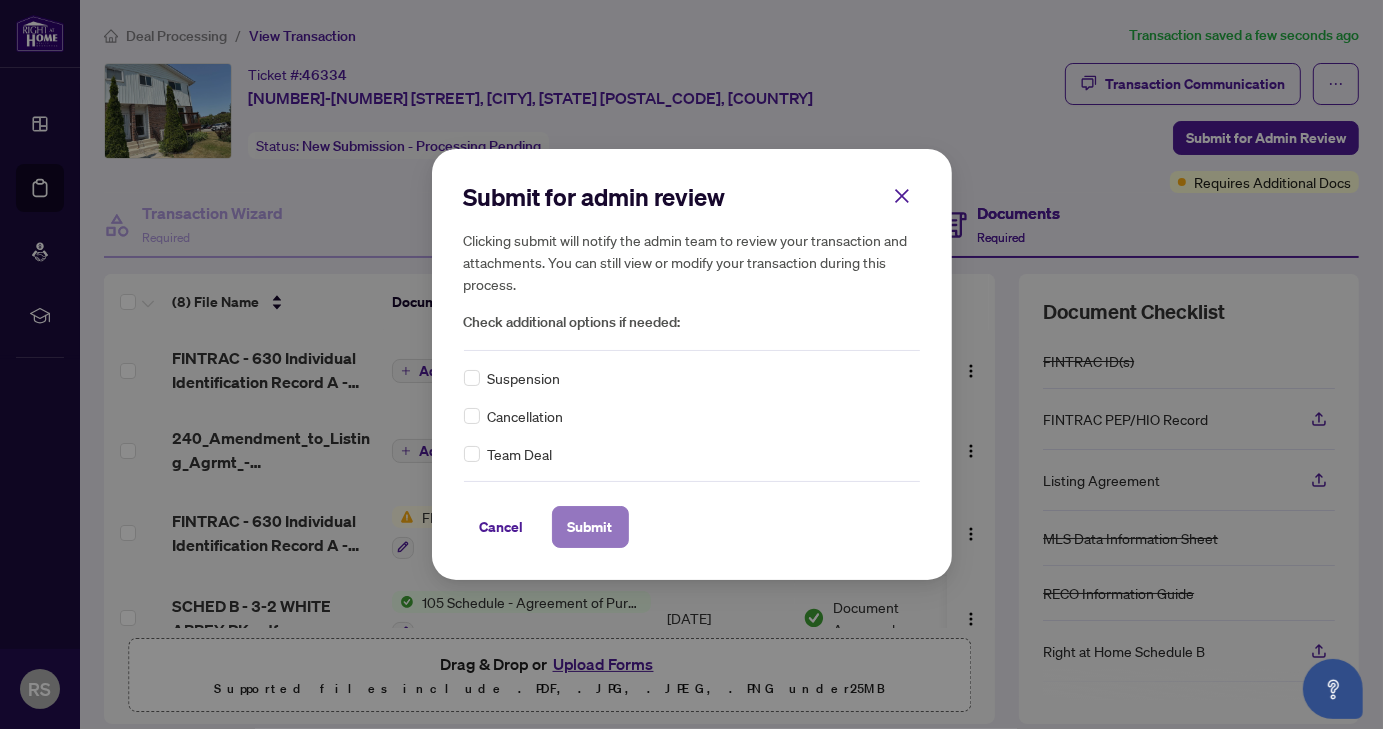 click on "Submit" at bounding box center [590, 527] 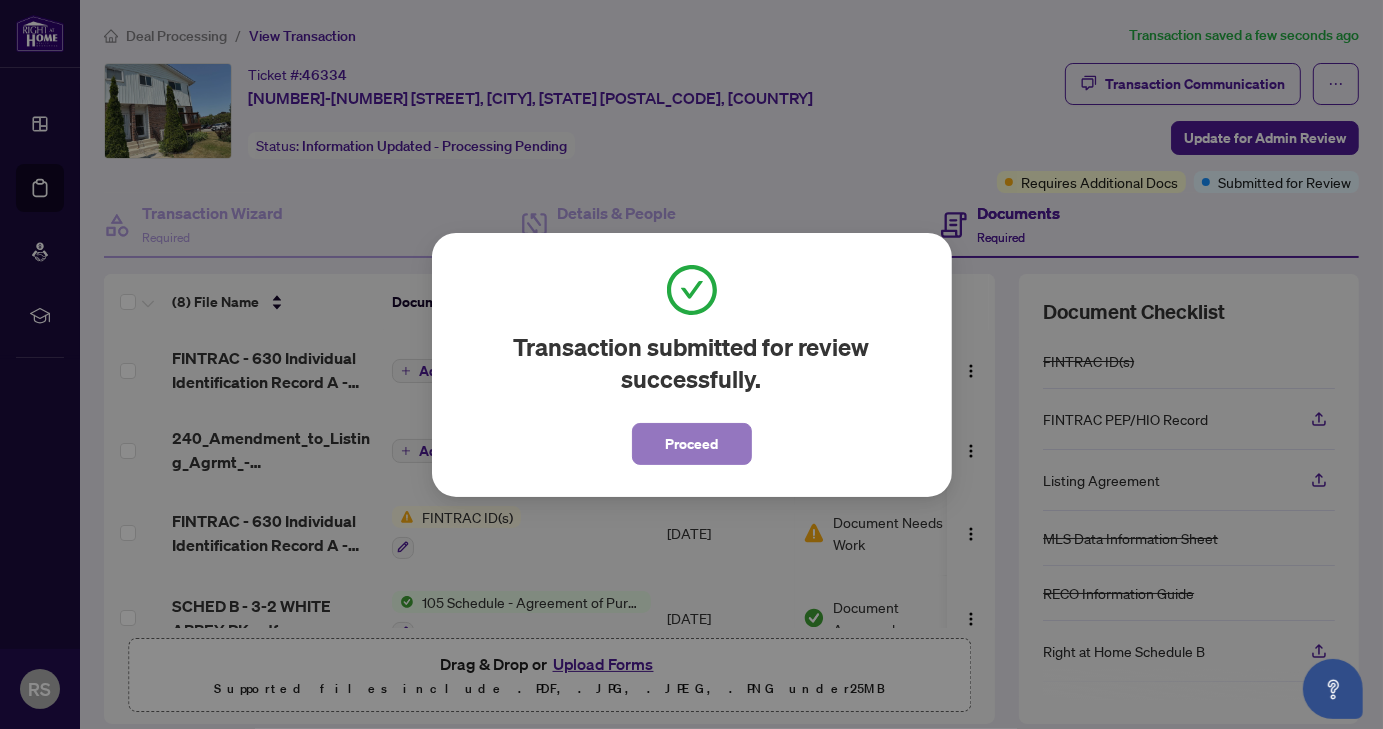 click on "Proceed" at bounding box center (691, 444) 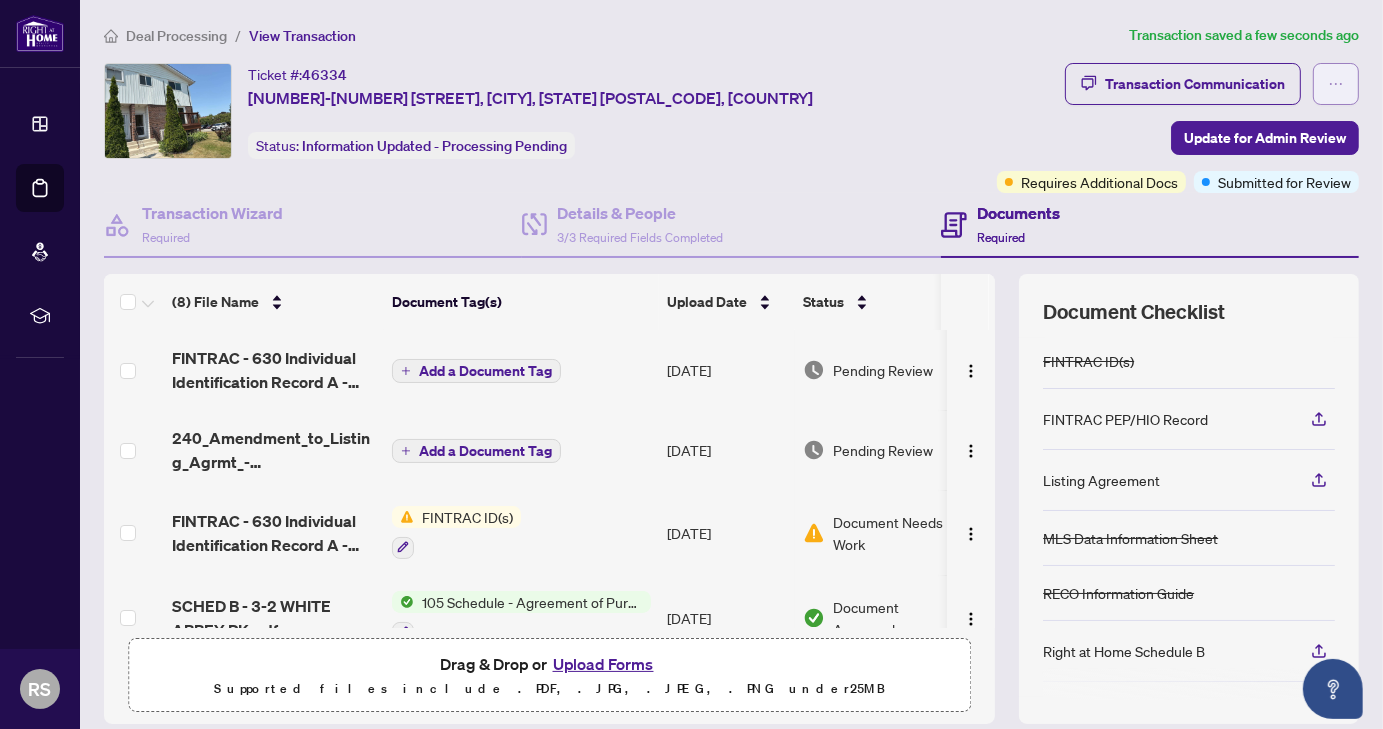 click 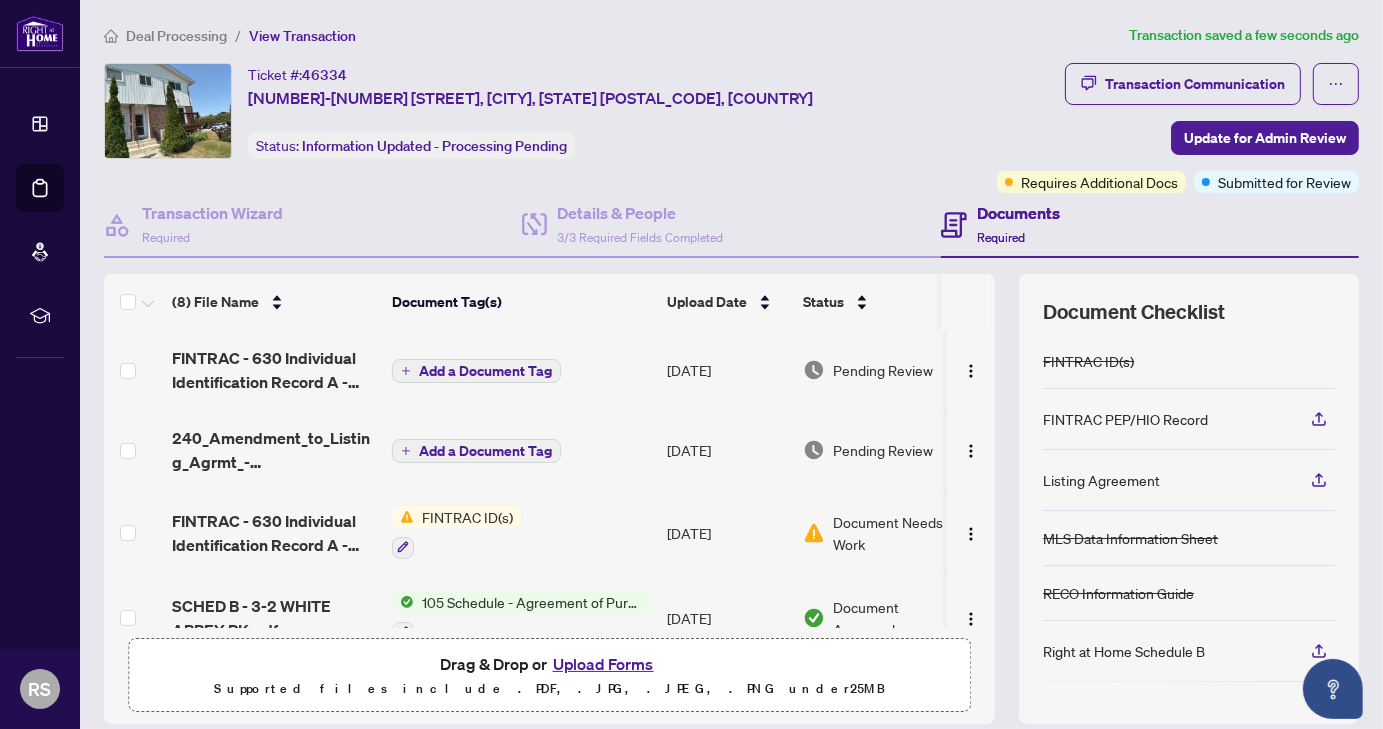 click on "Ticket #:  [NUMBER] [NUMBER]-[NUMBER] [STREET], [CITY], [STATE] [POSTAL_CODE], [COUNTRY] Status:   Information Updated - Processing Pending" at bounding box center [546, 111] 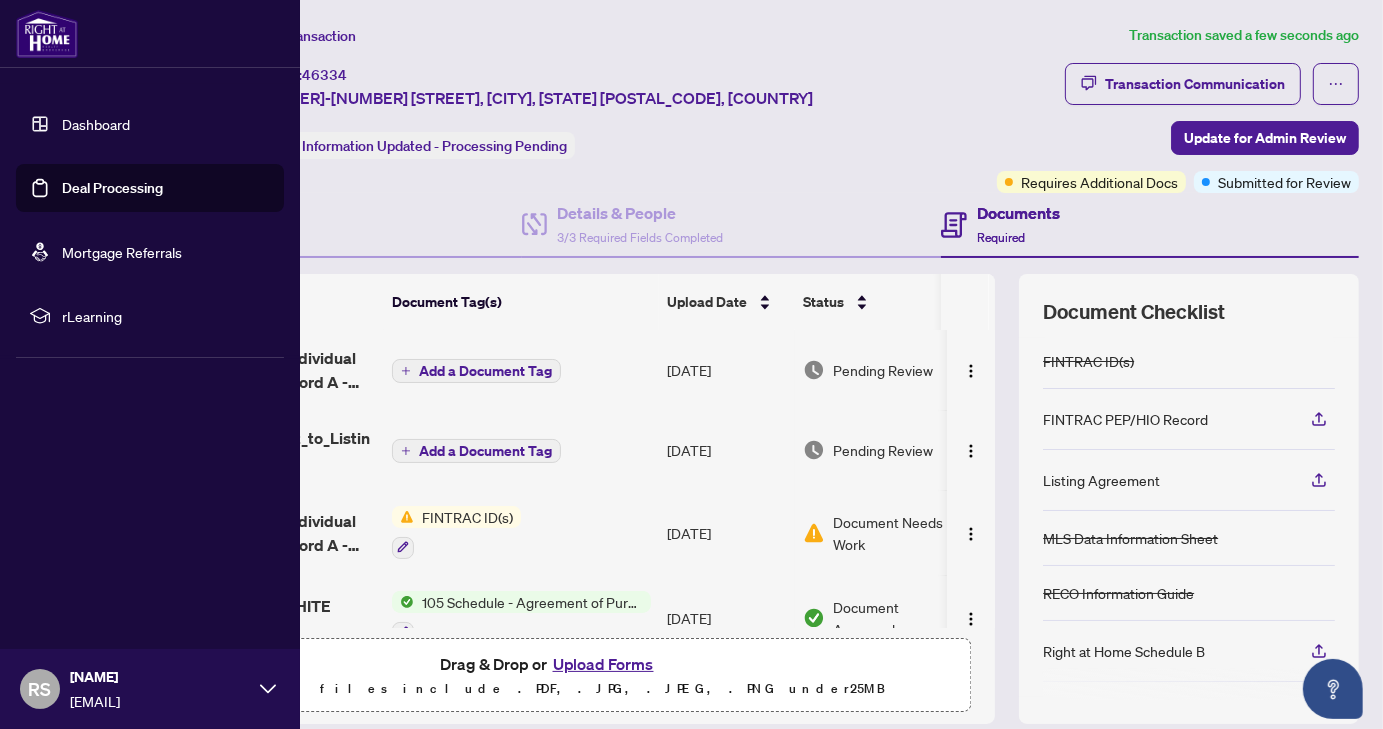 click 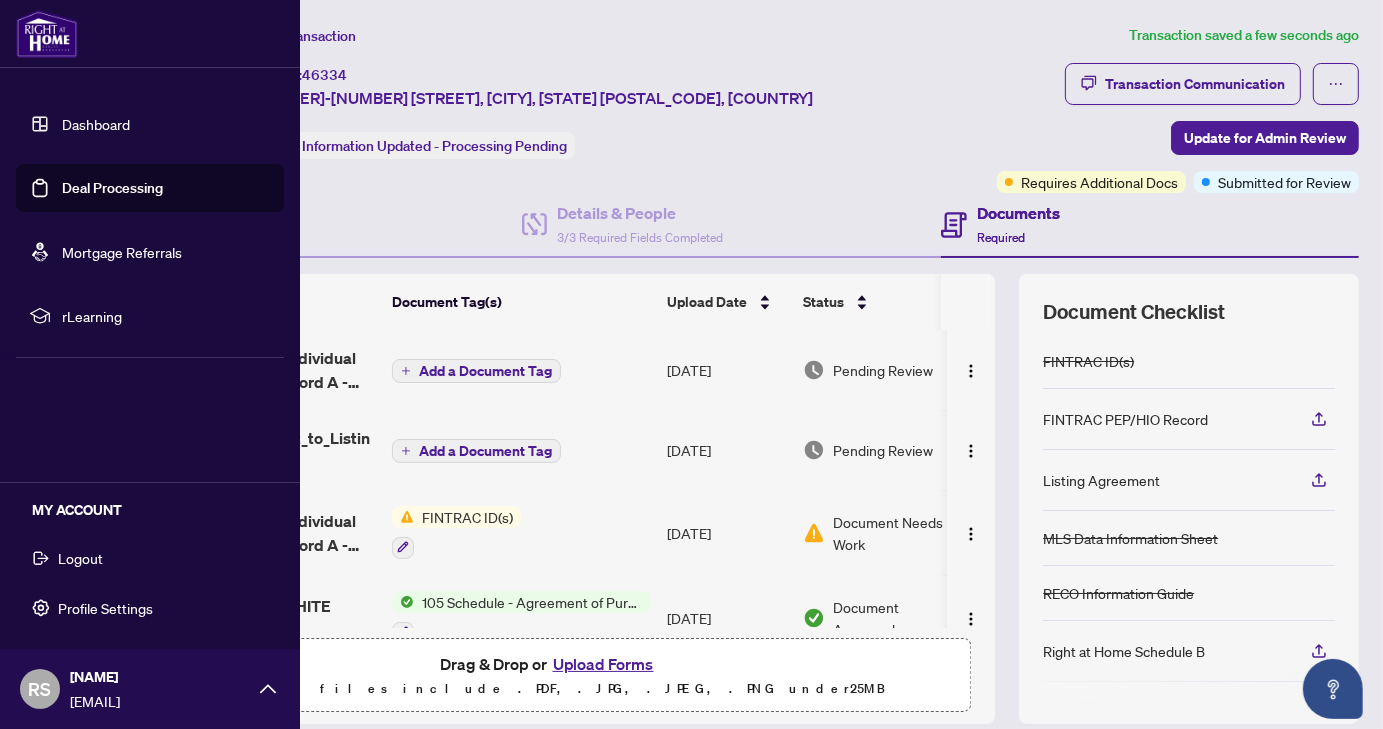 click on "Logout" at bounding box center [80, 558] 